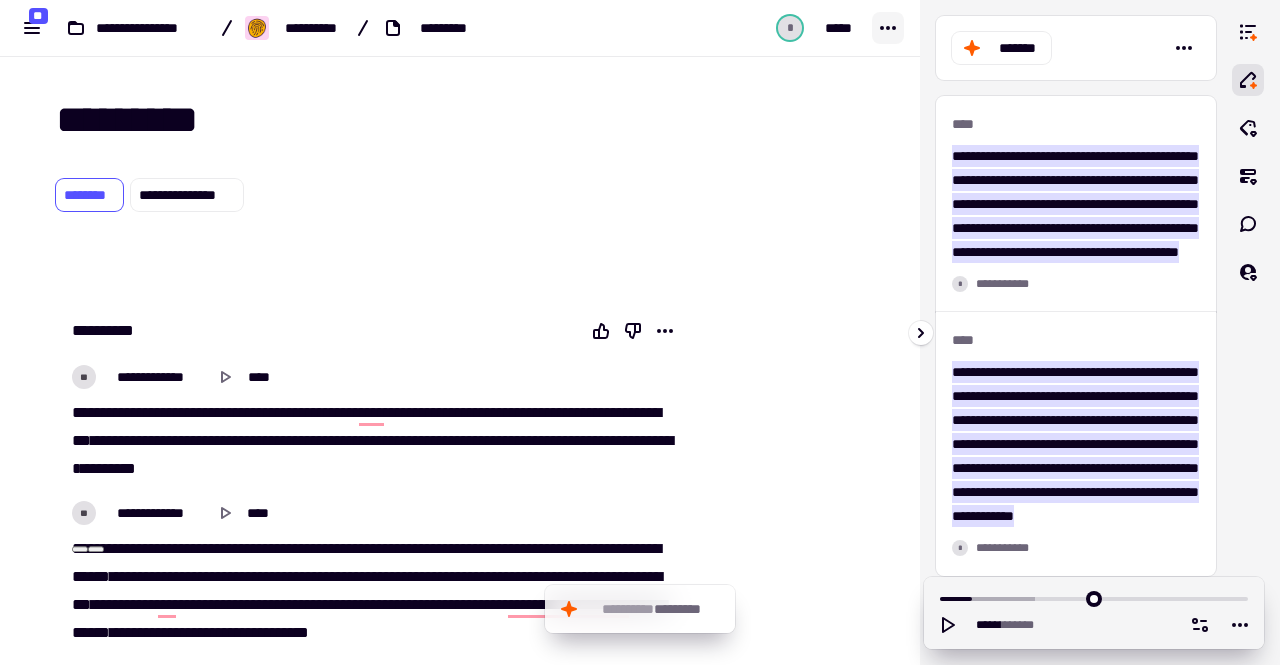 scroll, scrollTop: 0, scrollLeft: 0, axis: both 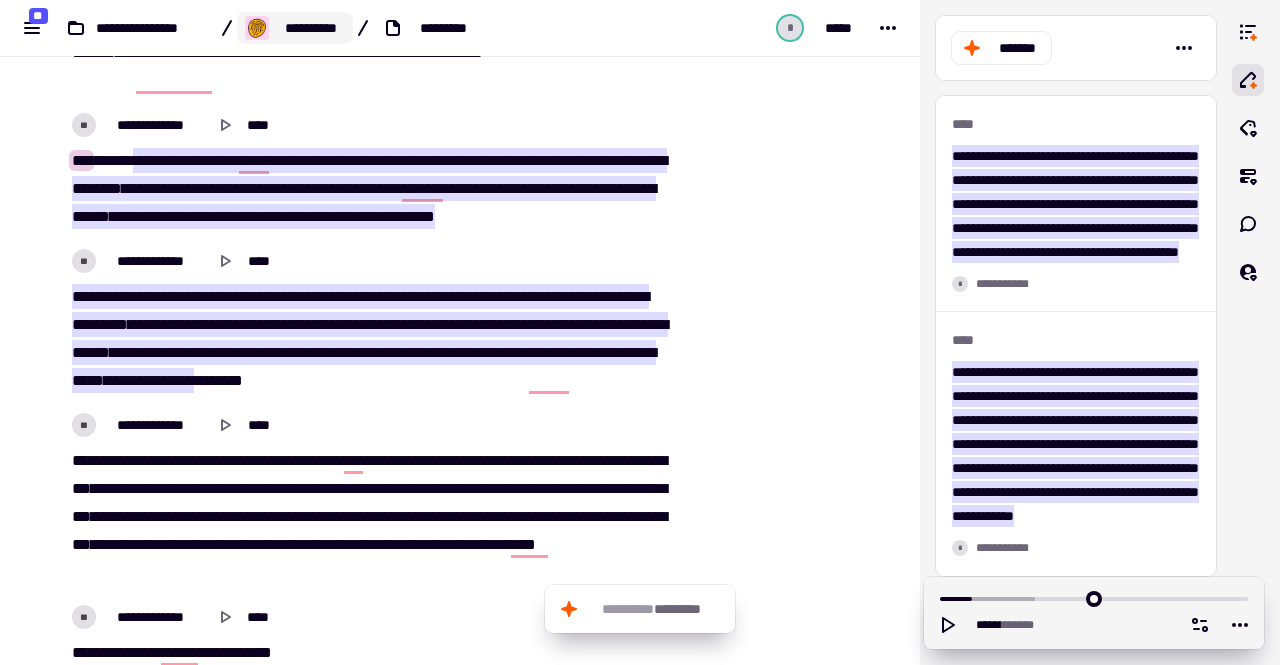 click on "**********" 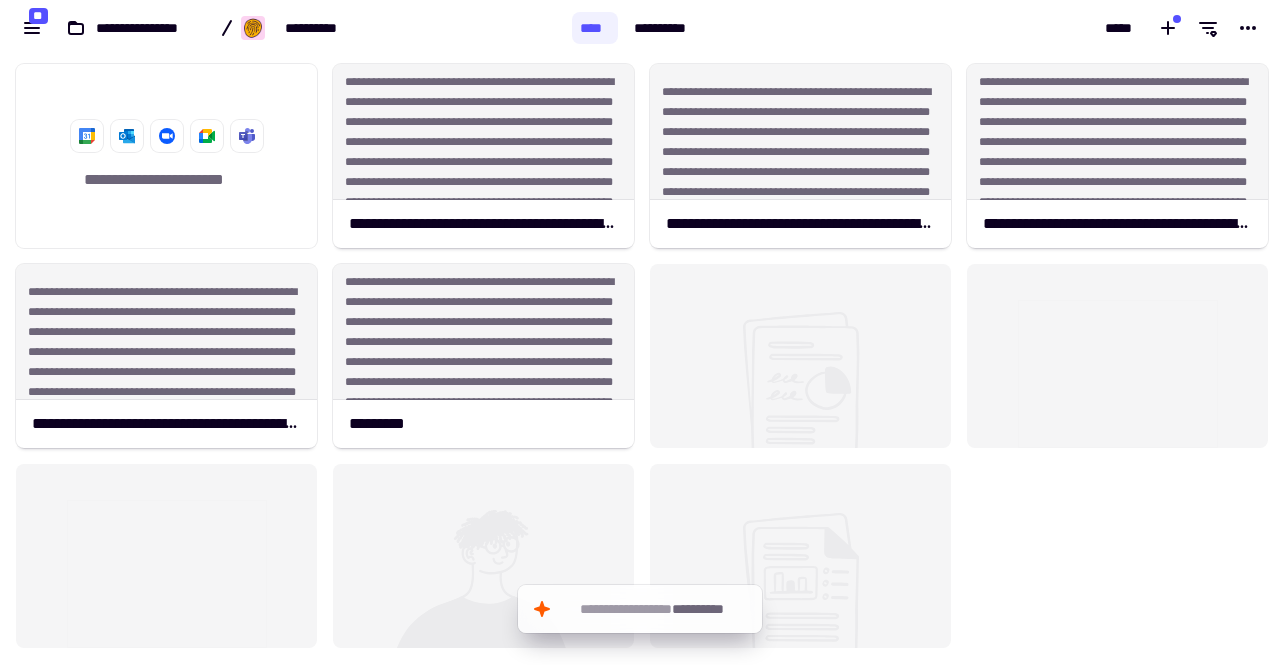 scroll, scrollTop: 16, scrollLeft: 16, axis: both 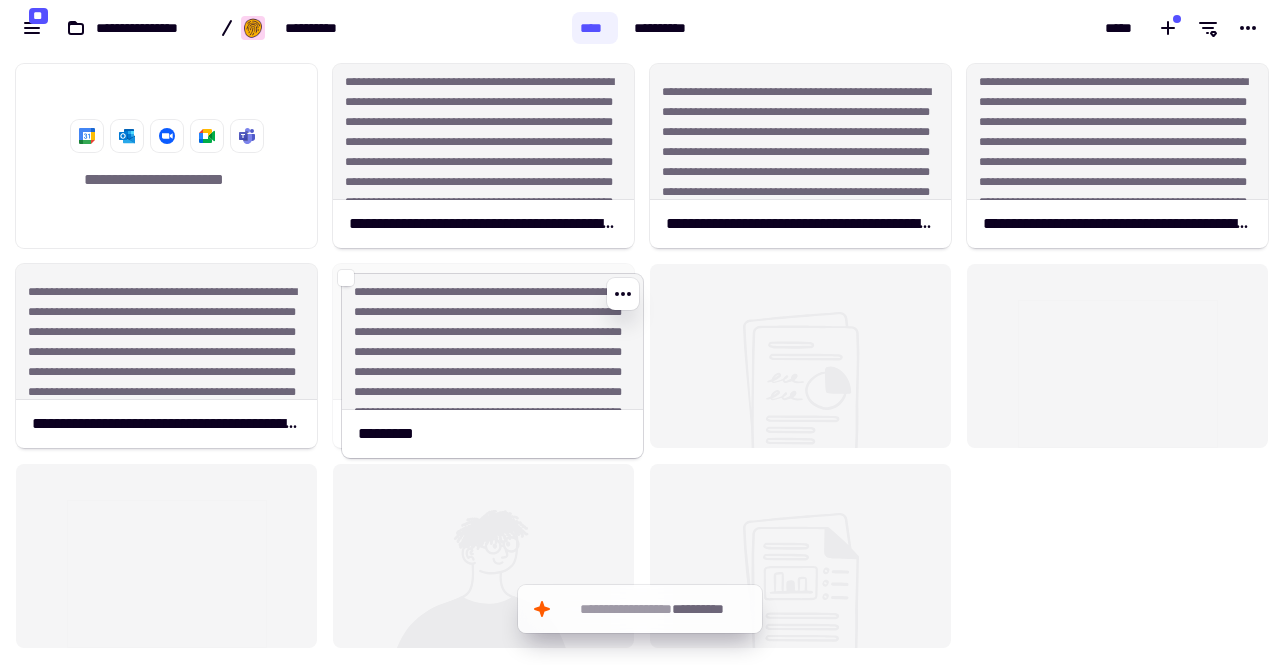 drag, startPoint x: 486, startPoint y: 270, endPoint x: 494, endPoint y: 287, distance: 18.788294 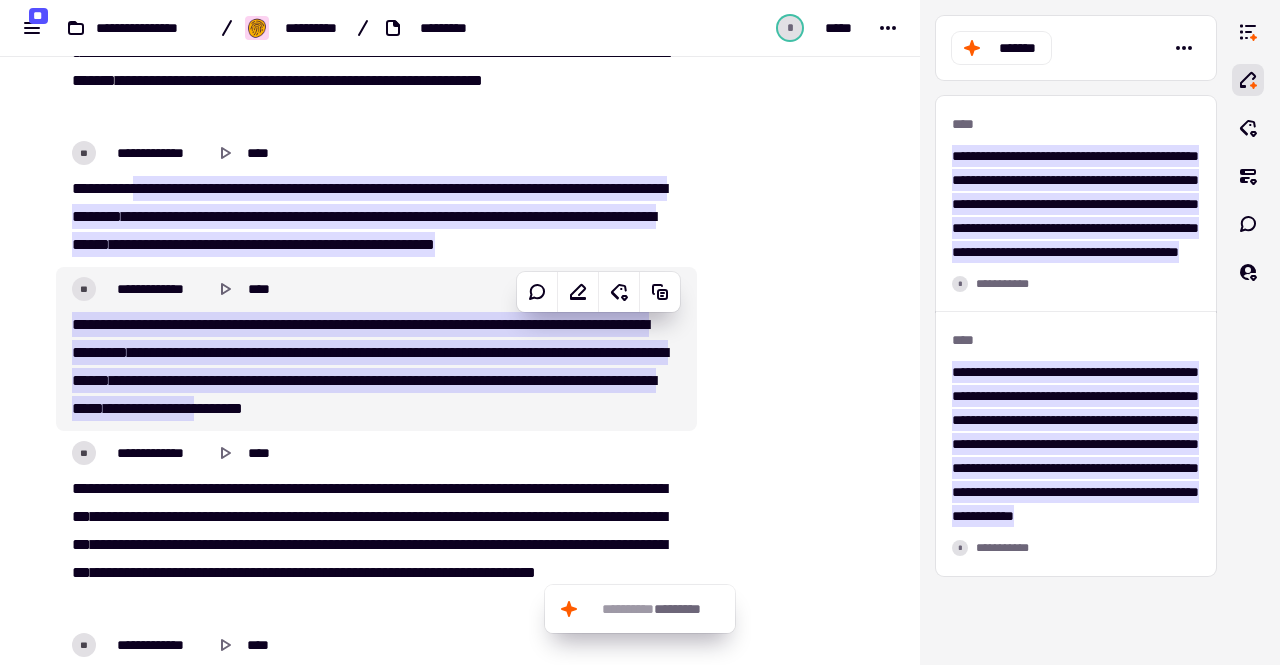 scroll, scrollTop: 1300, scrollLeft: 0, axis: vertical 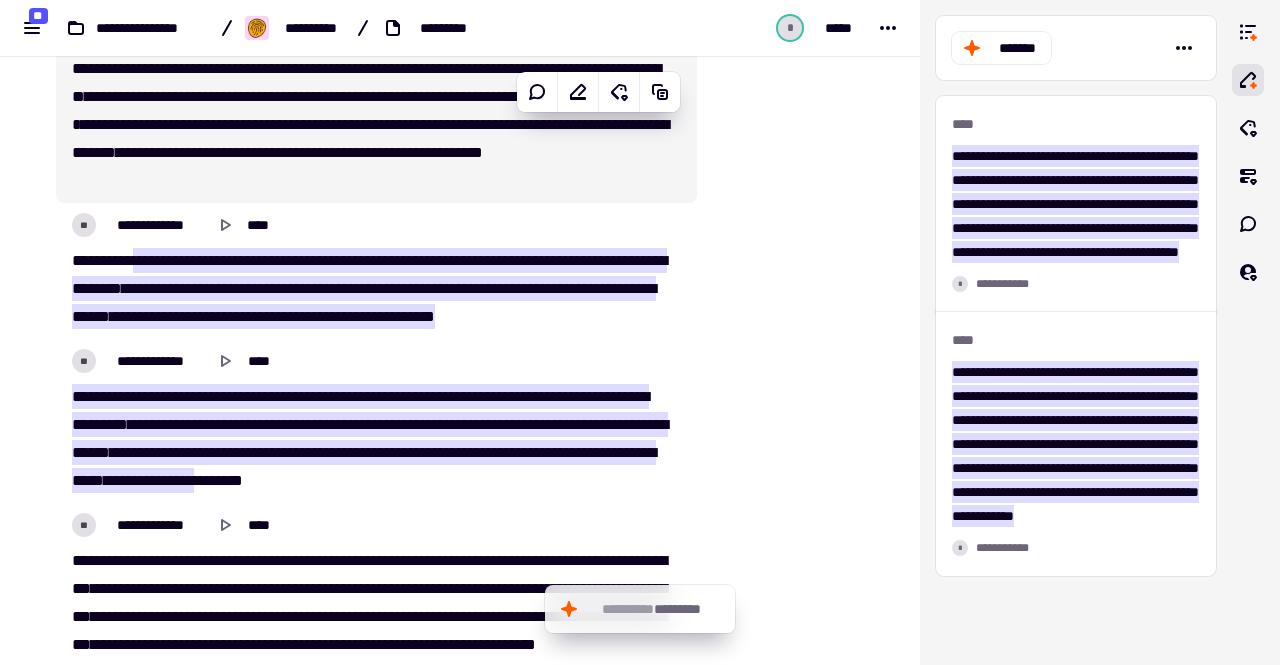 click on "**********" at bounding box center [318, 28] 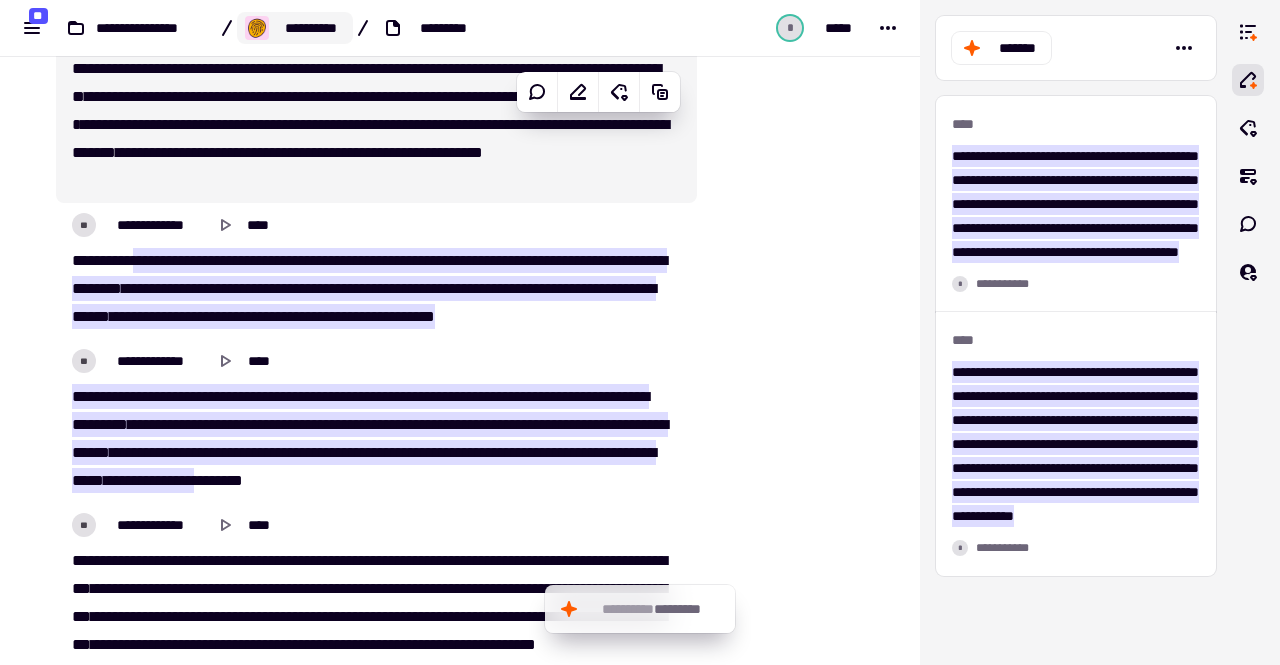 click 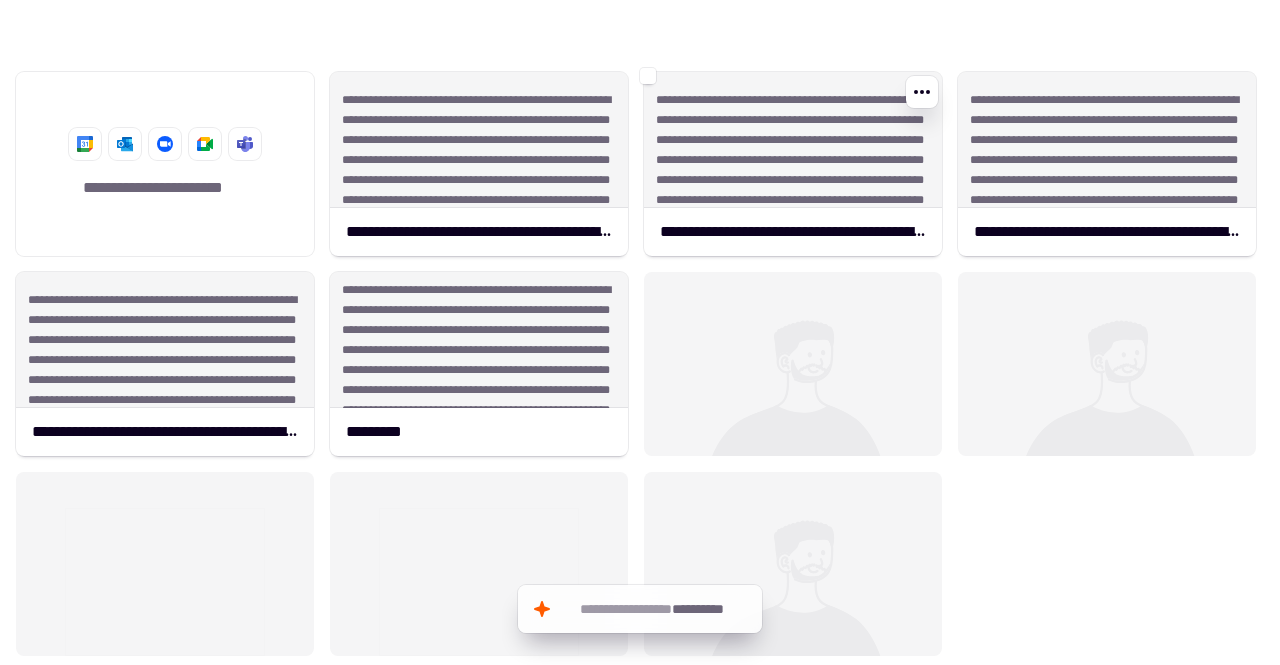 scroll, scrollTop: 16, scrollLeft: 16, axis: both 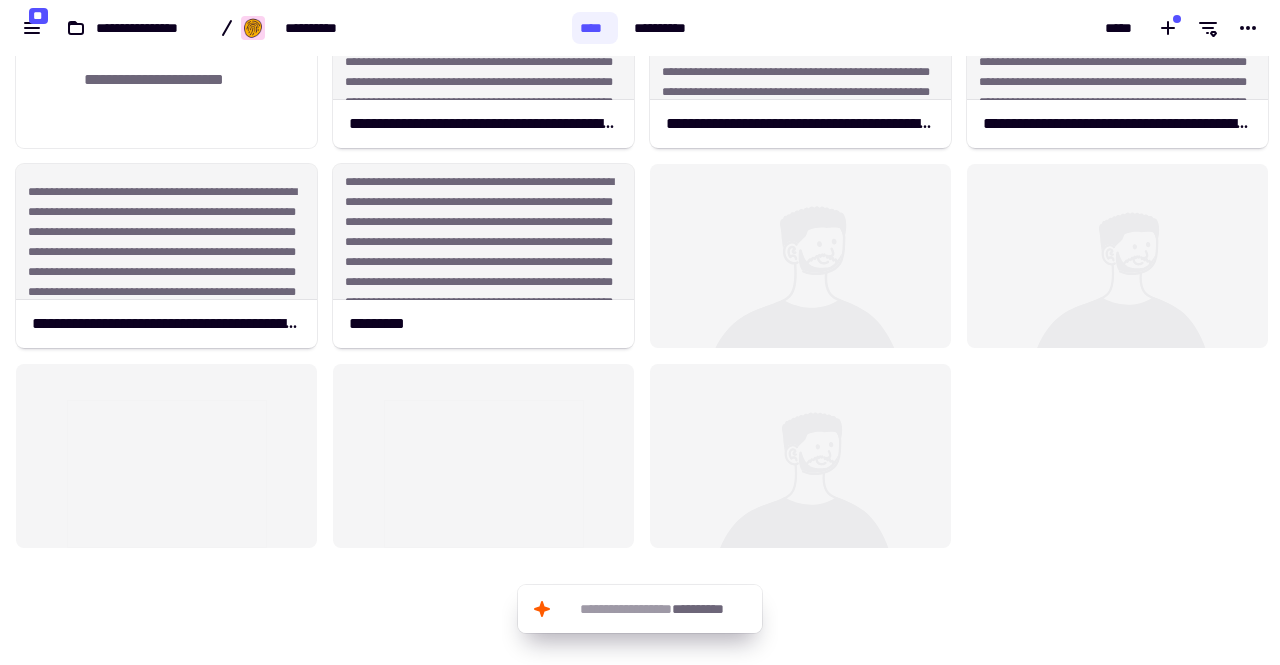 click 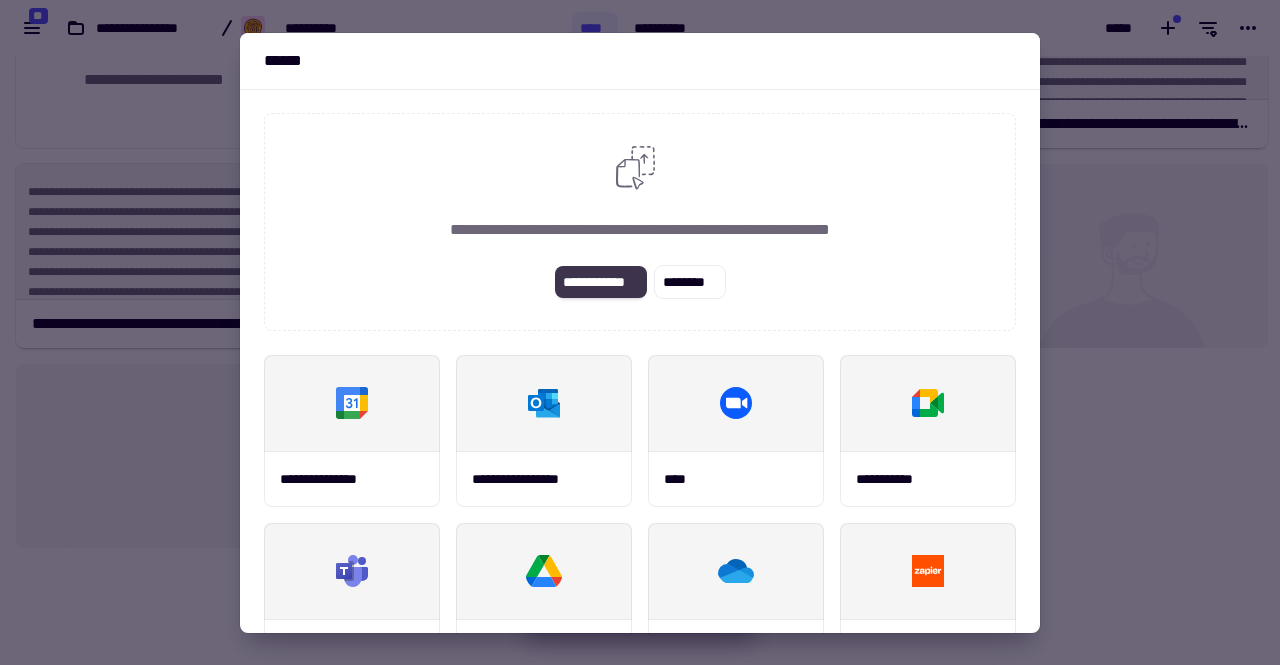 click on "**********" 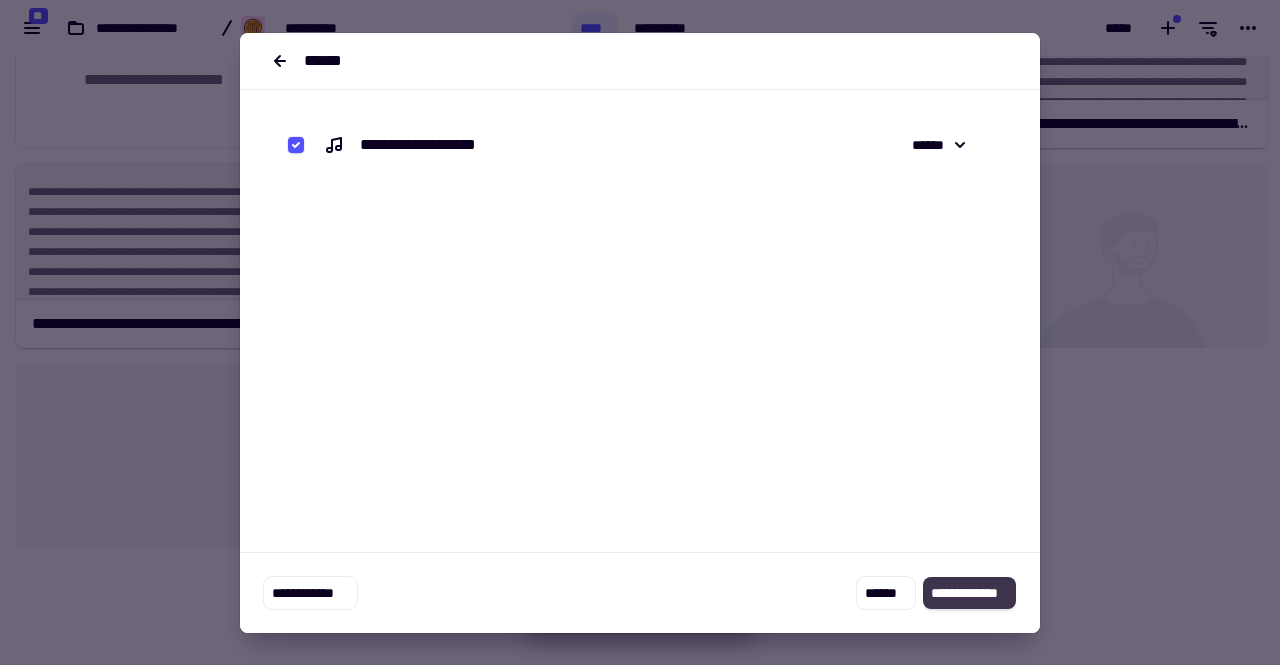 click on "**********" 